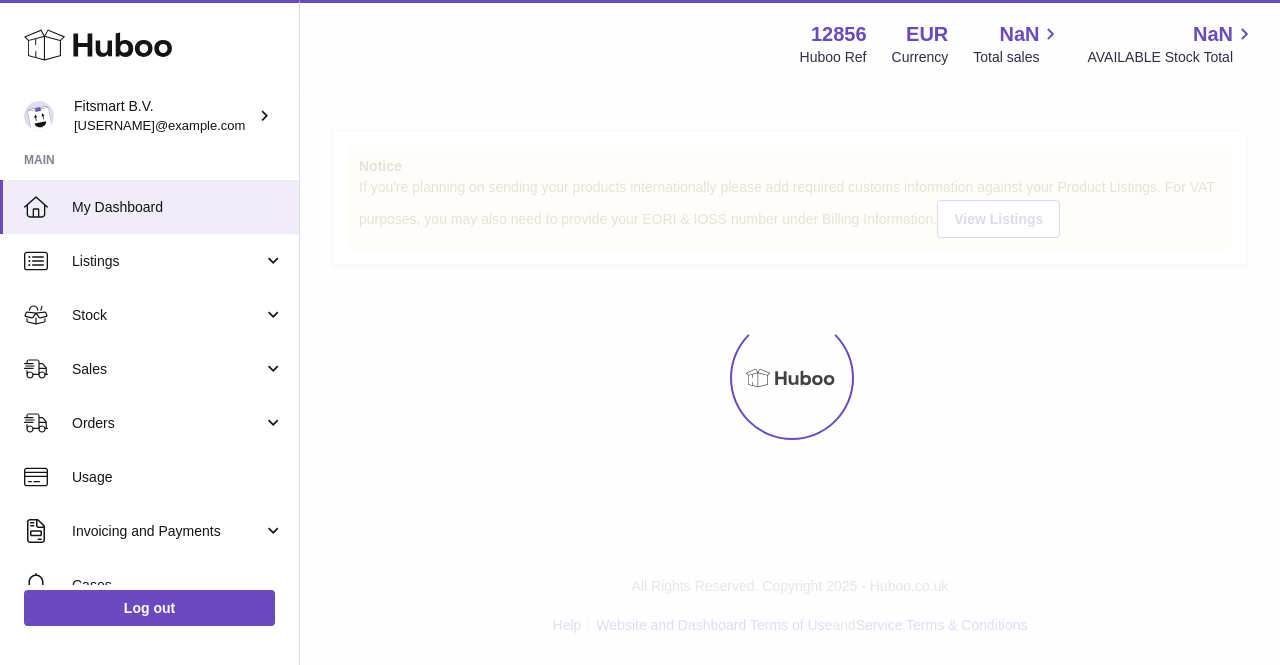 scroll, scrollTop: 0, scrollLeft: 0, axis: both 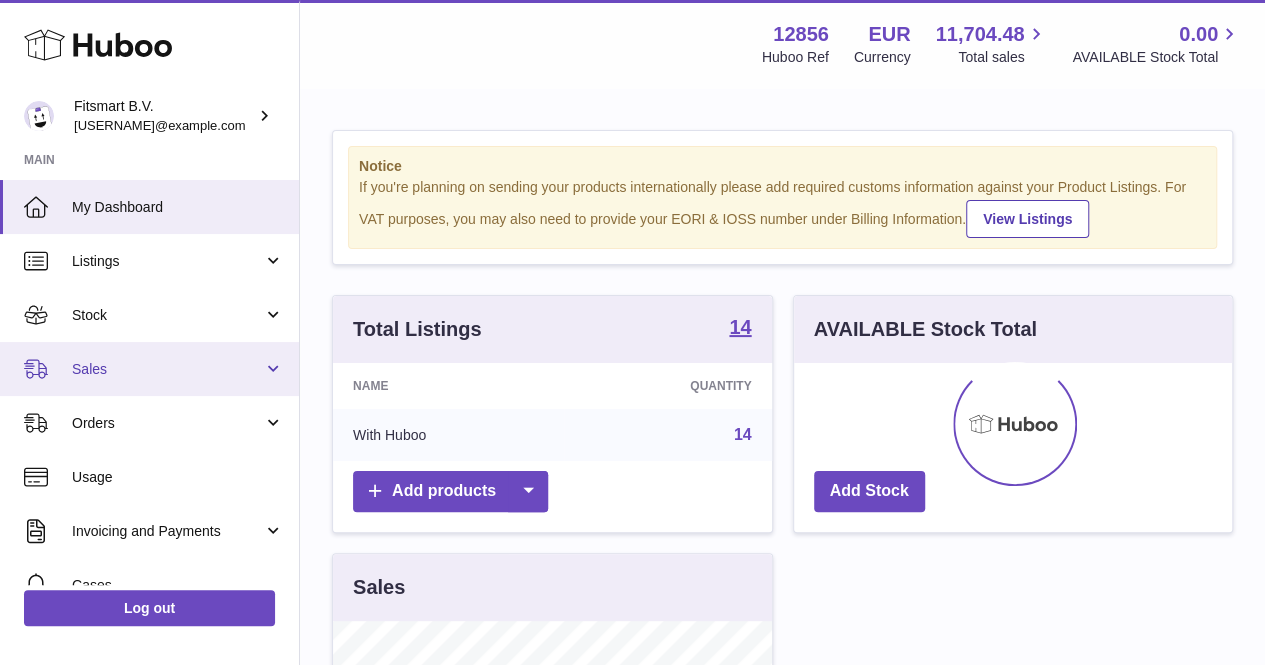 click on "Sales" at bounding box center [167, 369] 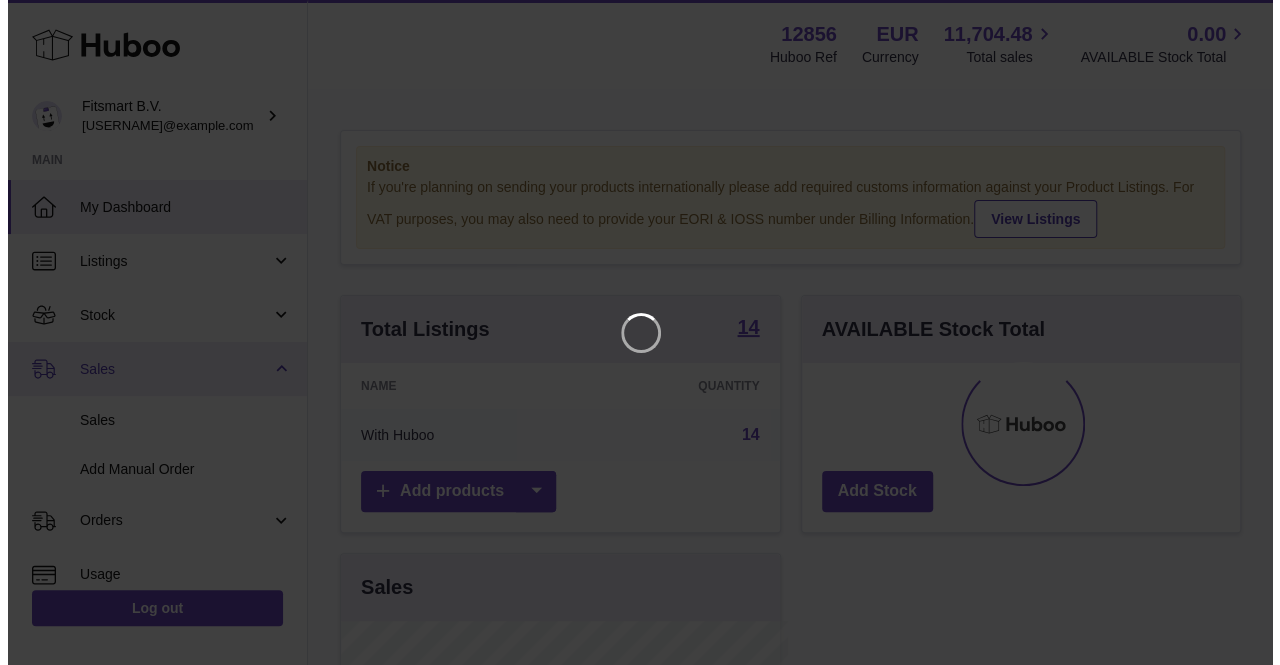 scroll, scrollTop: 999688, scrollLeft: 999553, axis: both 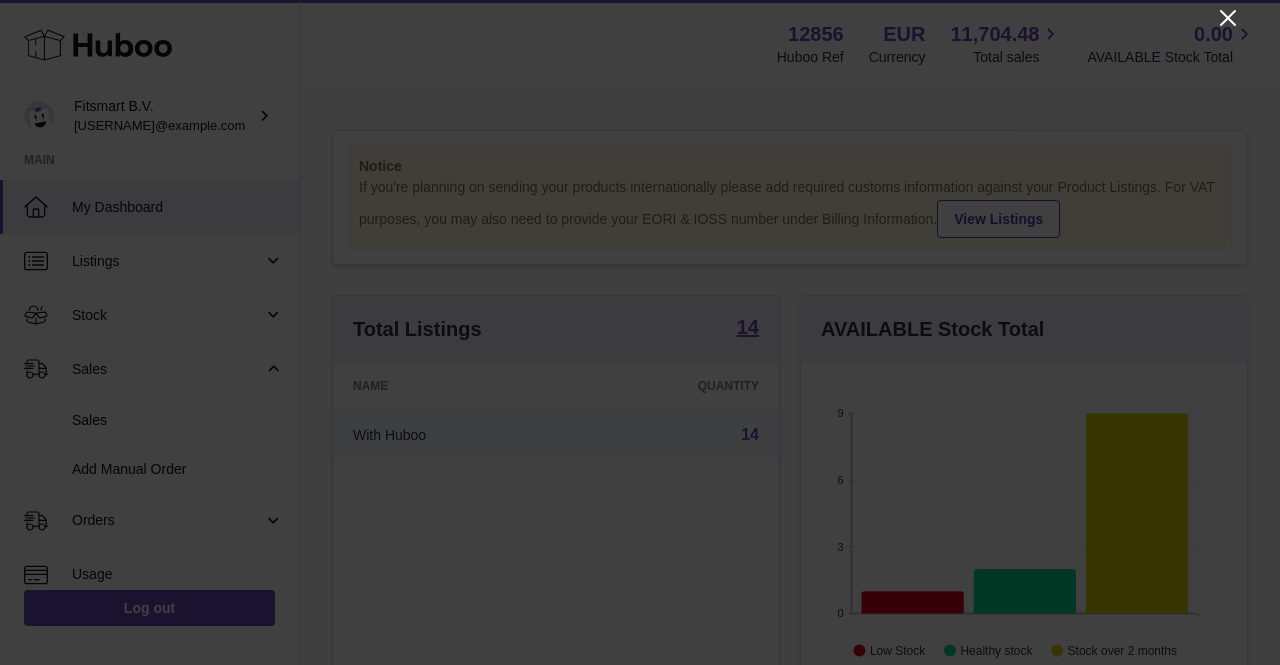 click 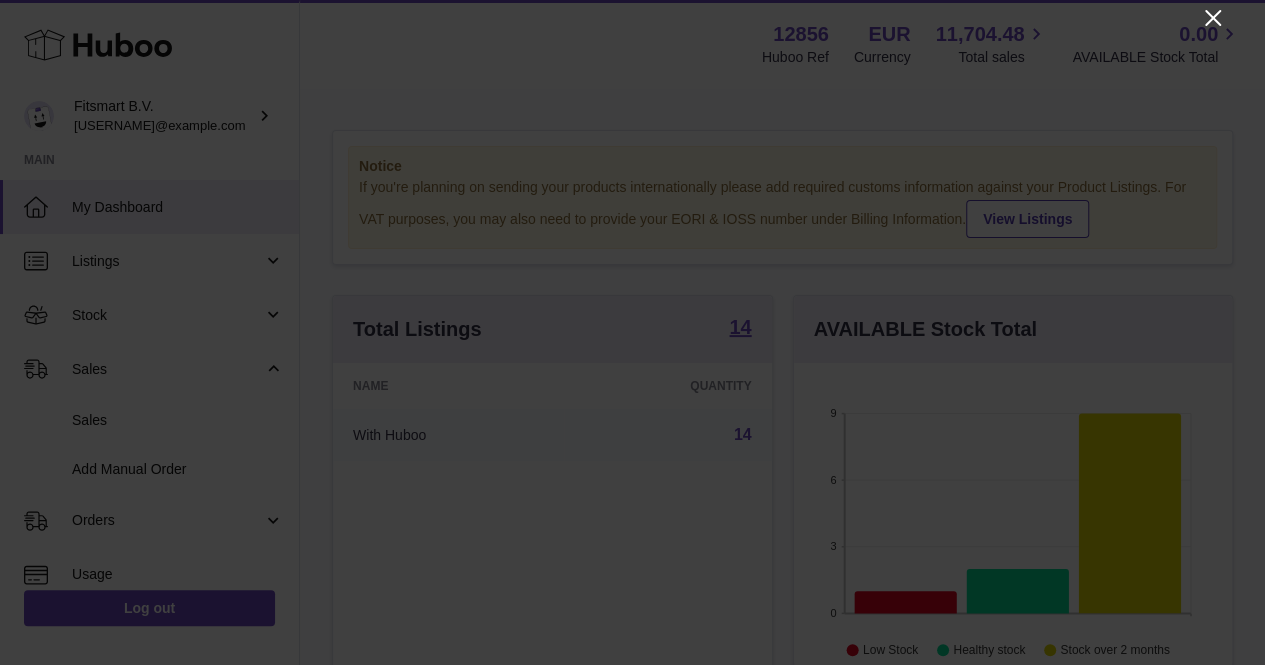 scroll, scrollTop: 312, scrollLeft: 438, axis: both 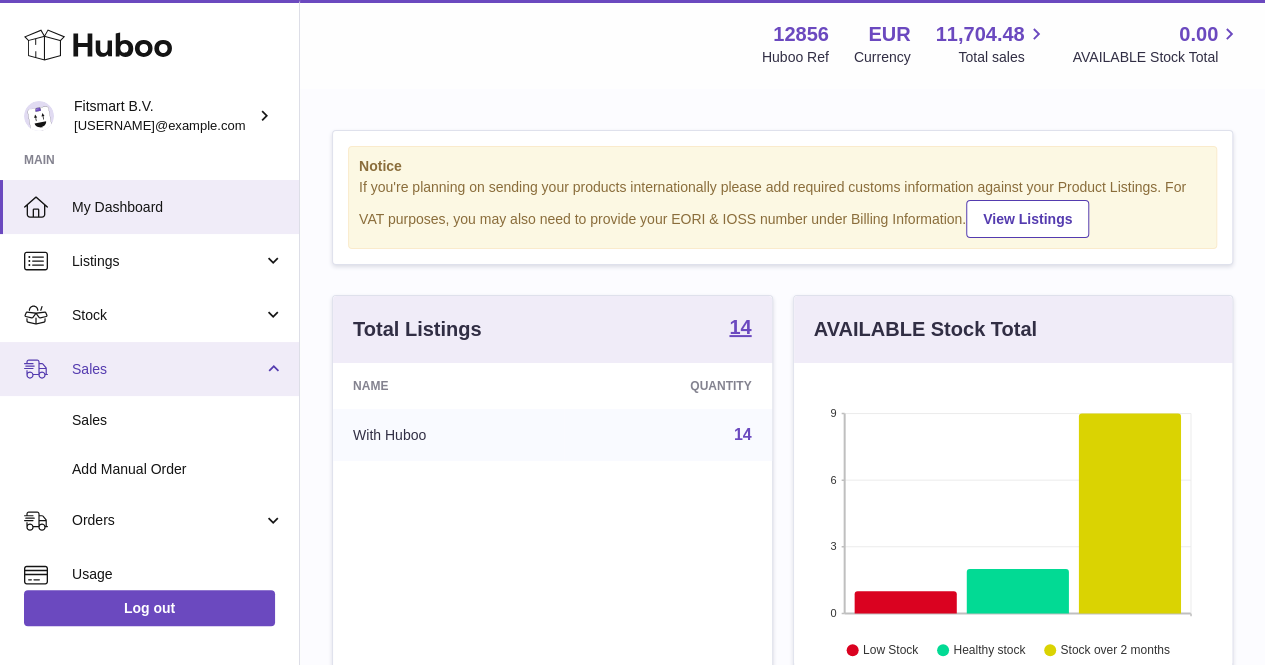 click on "Sales" at bounding box center [149, 369] 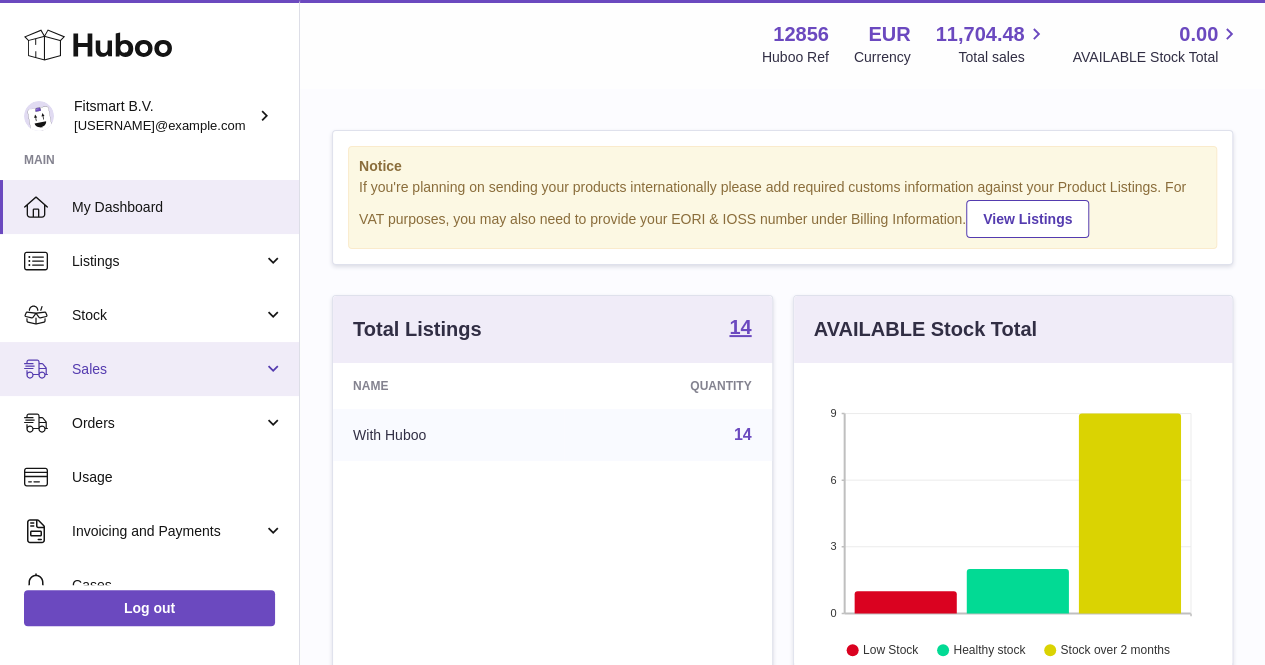 click on "Sales" at bounding box center (167, 369) 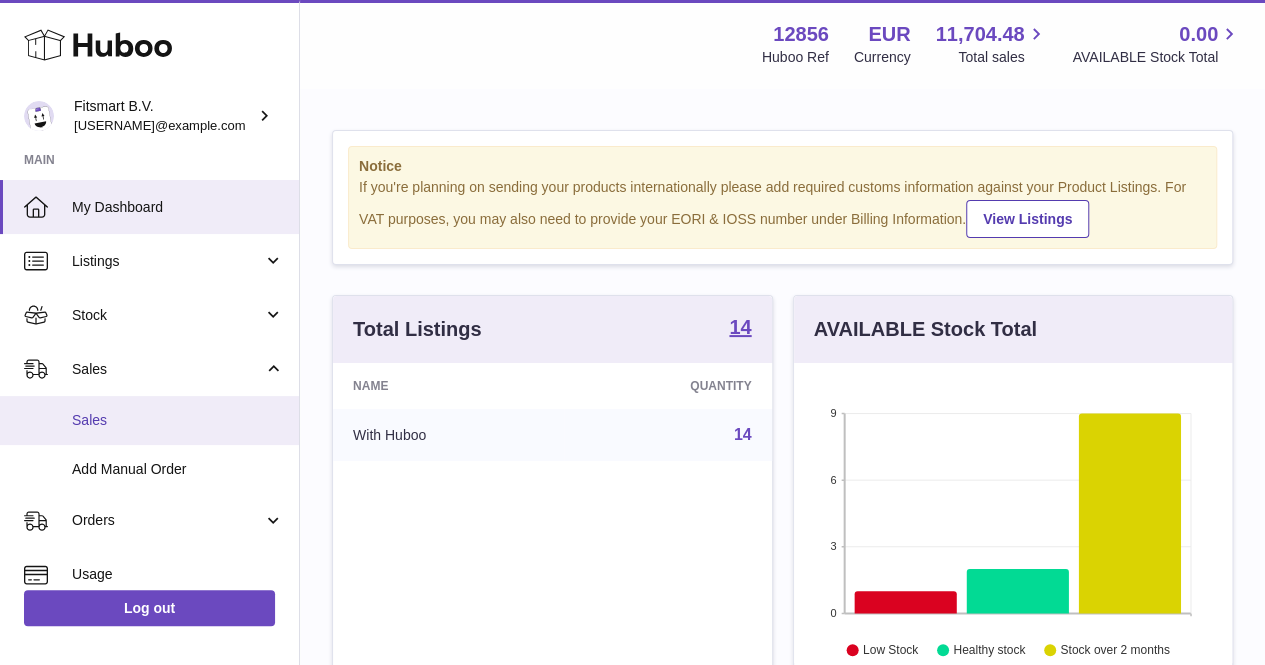 click on "Sales" at bounding box center (149, 420) 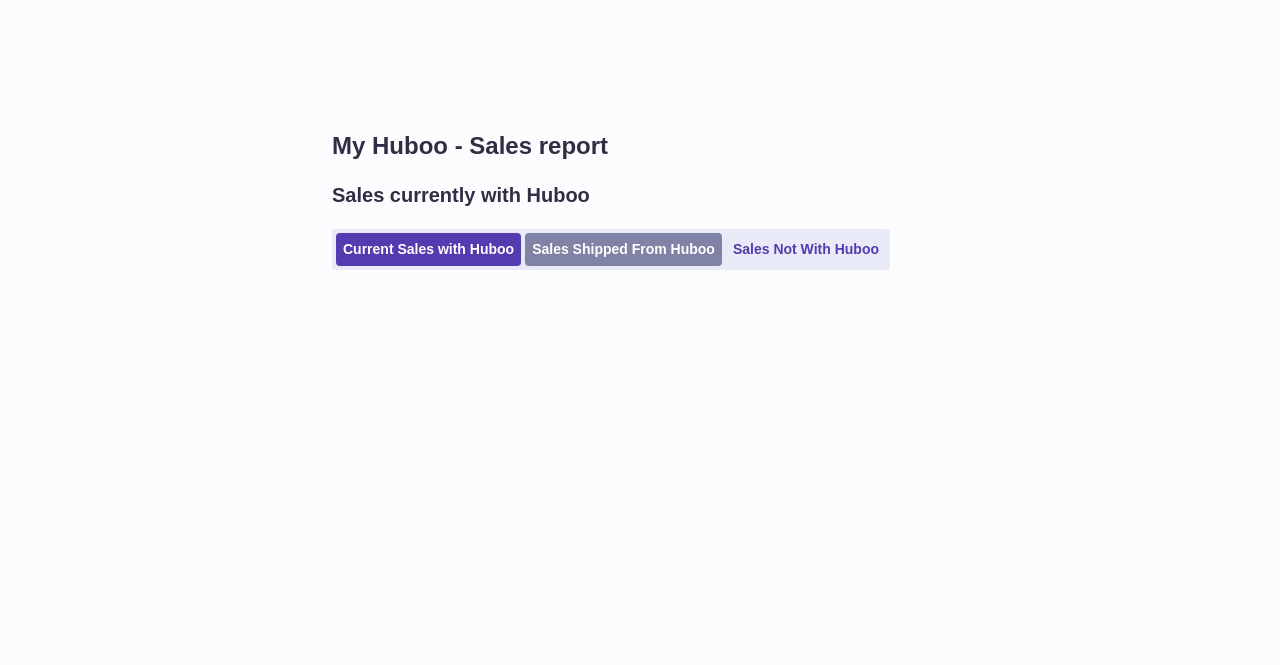 scroll, scrollTop: 0, scrollLeft: 0, axis: both 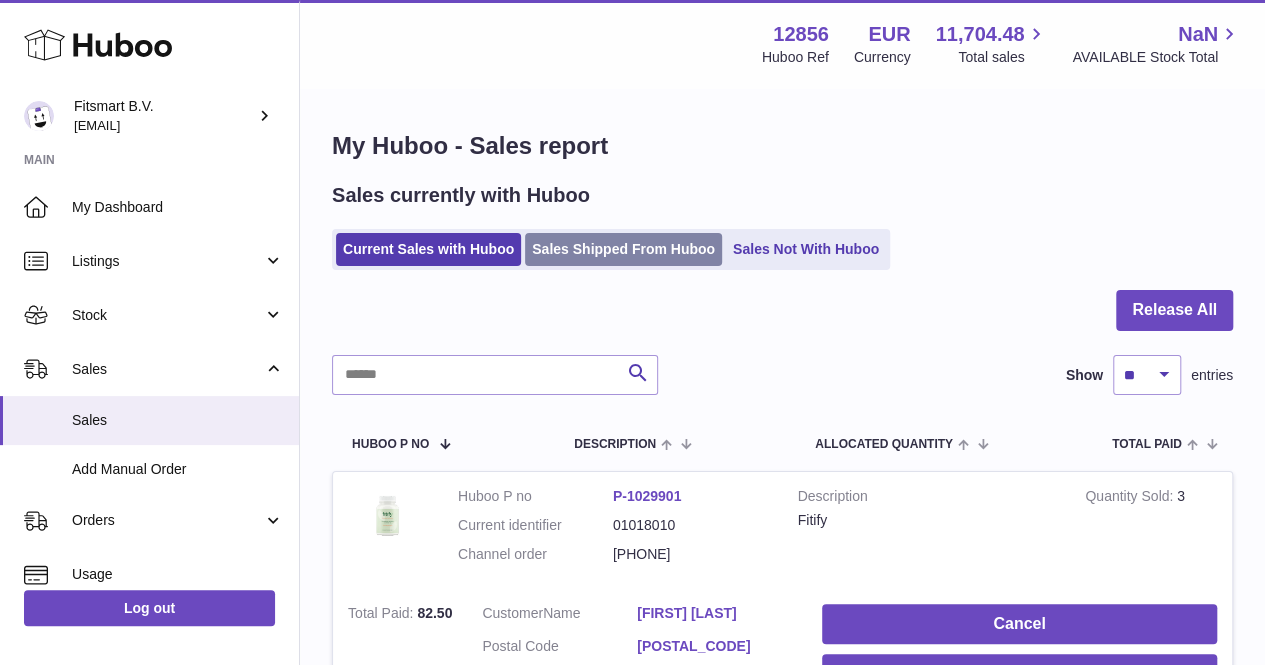 click on "Menu   Huboo     12856   Huboo Ref    EUR   Currency   11,704.48     Total sales   NaN     AVAILABLE Stock Total   Currency   EUR   Total sales   11,704.48   AVAILABLE Stock Total   NaN   My Huboo - Sales report   Sales currently with Huboo
Current Sales with Huboo
Sales Shipped From Huboo
Sales Not With Huboo
Release All
Search
Show
** ** ** ***
entries
Huboo P no       Description       ALLOCATED Quantity       Total paid
Customer
Action / Status
Huboo P no
P-1029901
Current identifier   01018010
Channel order
5018501     Description   Fitify" at bounding box center [782, 1785] 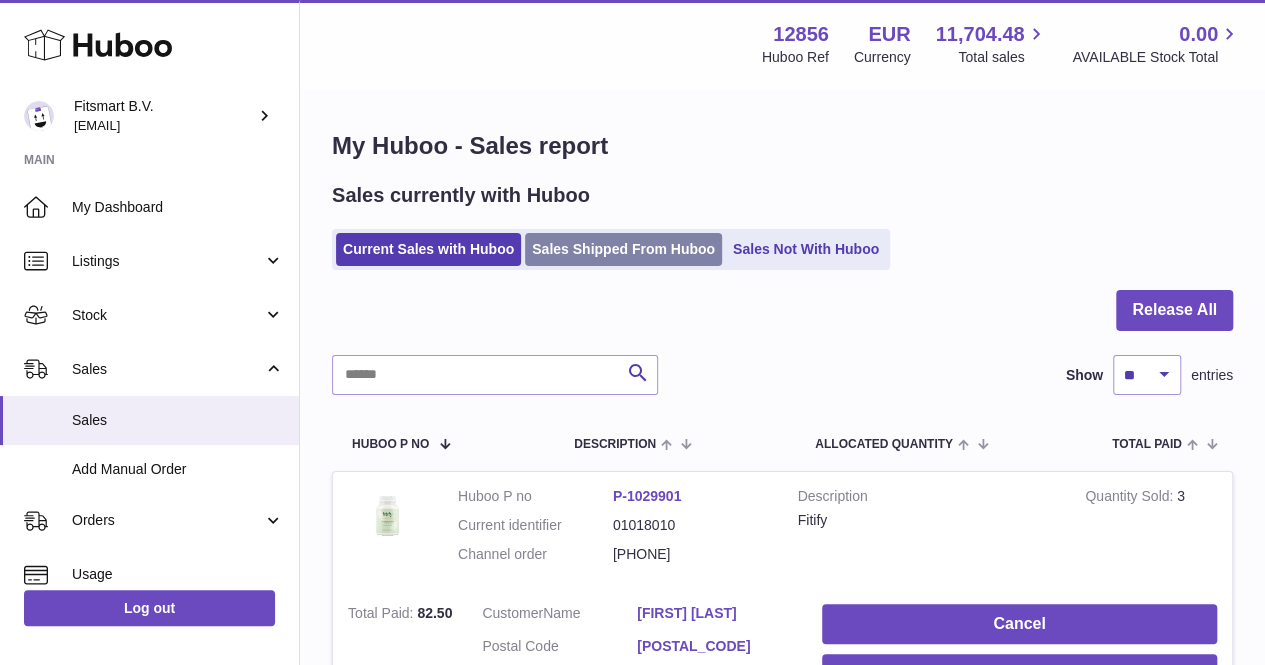click on "Sales Shipped From Huboo" at bounding box center (623, 249) 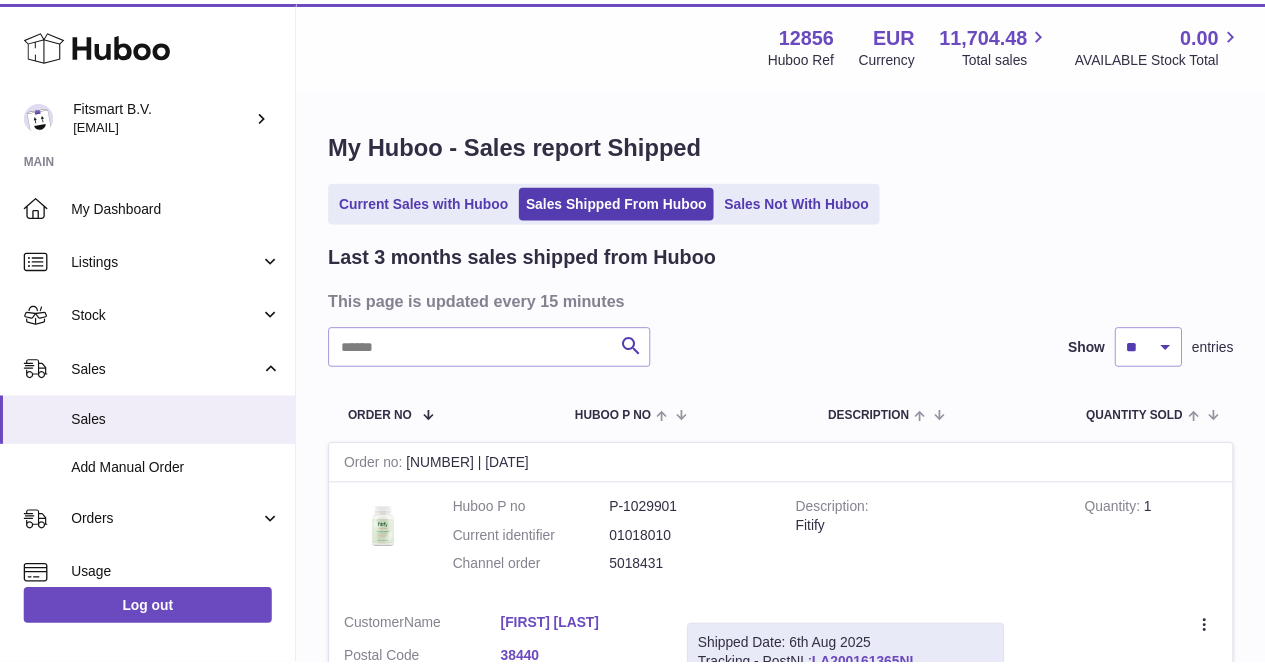 scroll, scrollTop: 0, scrollLeft: 0, axis: both 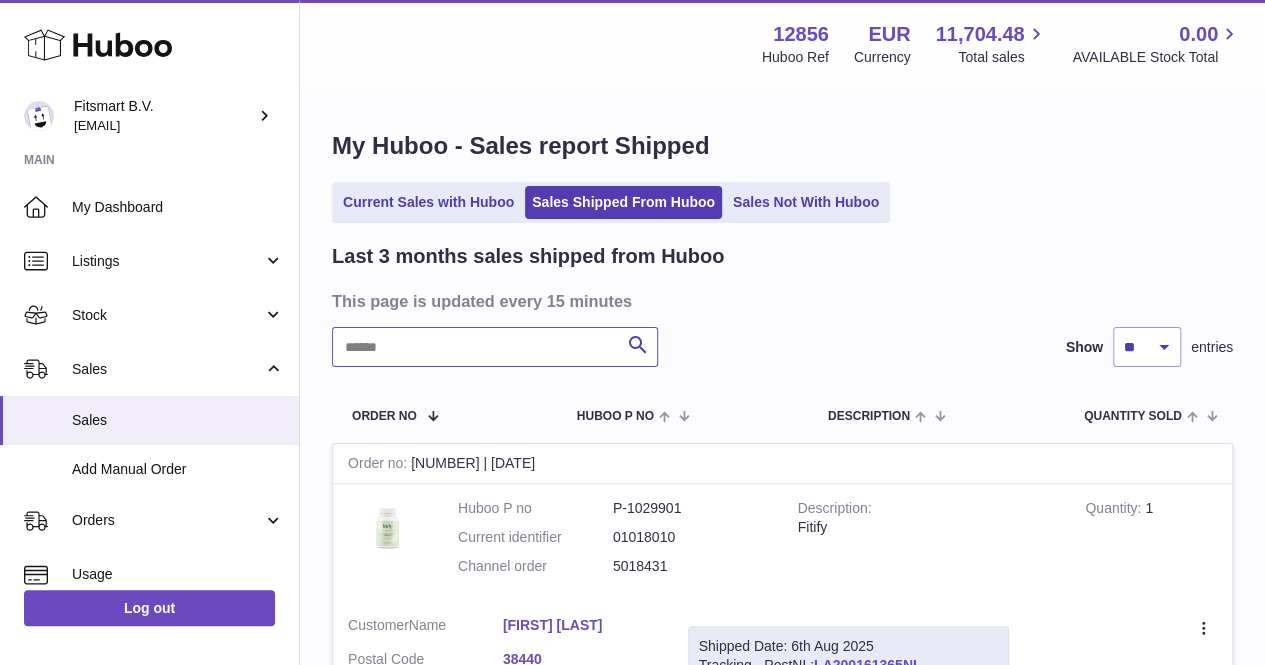 click at bounding box center (495, 347) 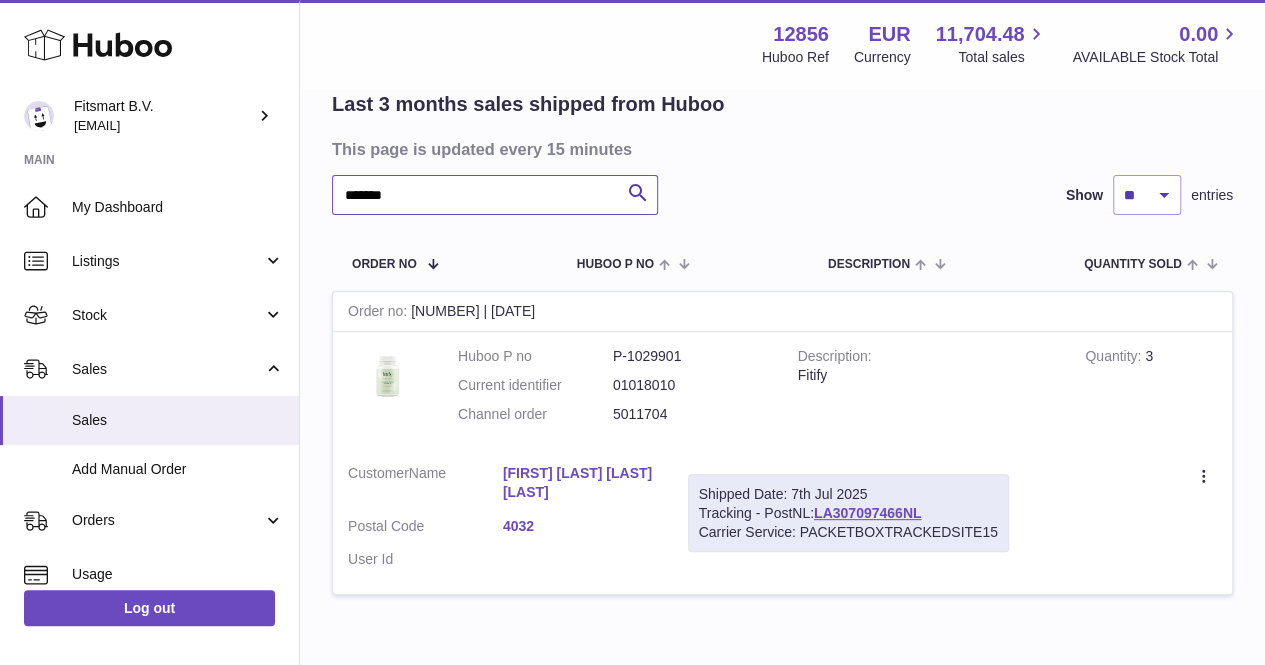 scroll, scrollTop: 176, scrollLeft: 0, axis: vertical 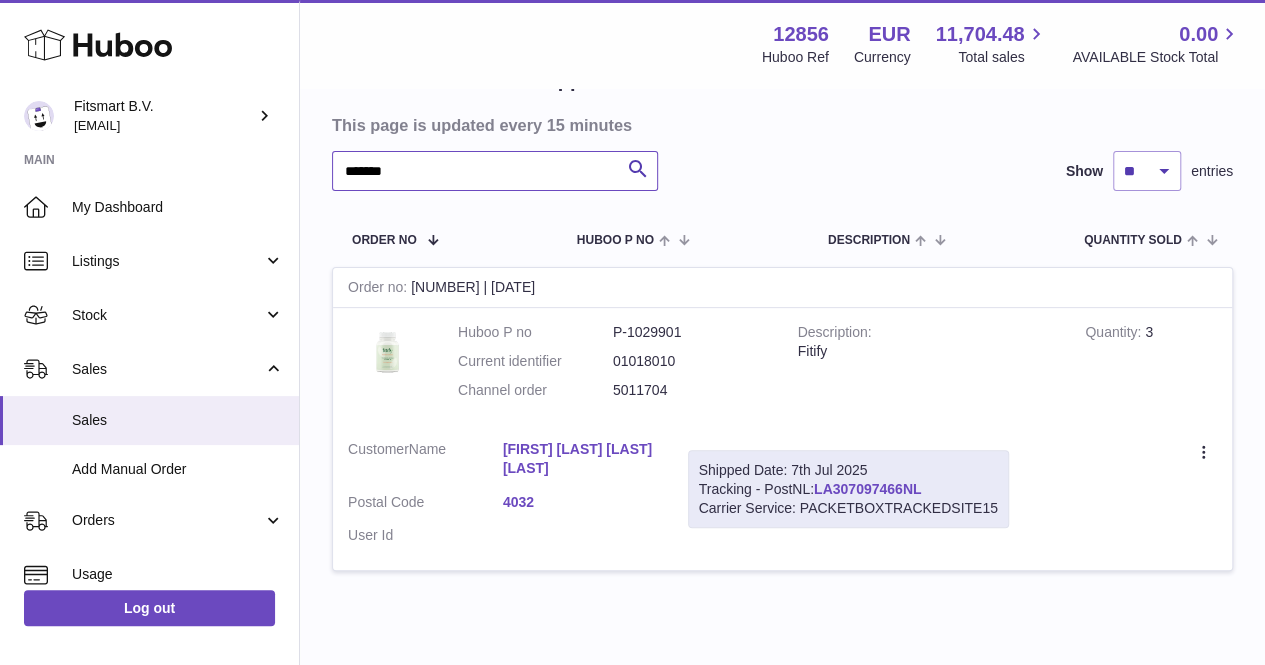type on "*******" 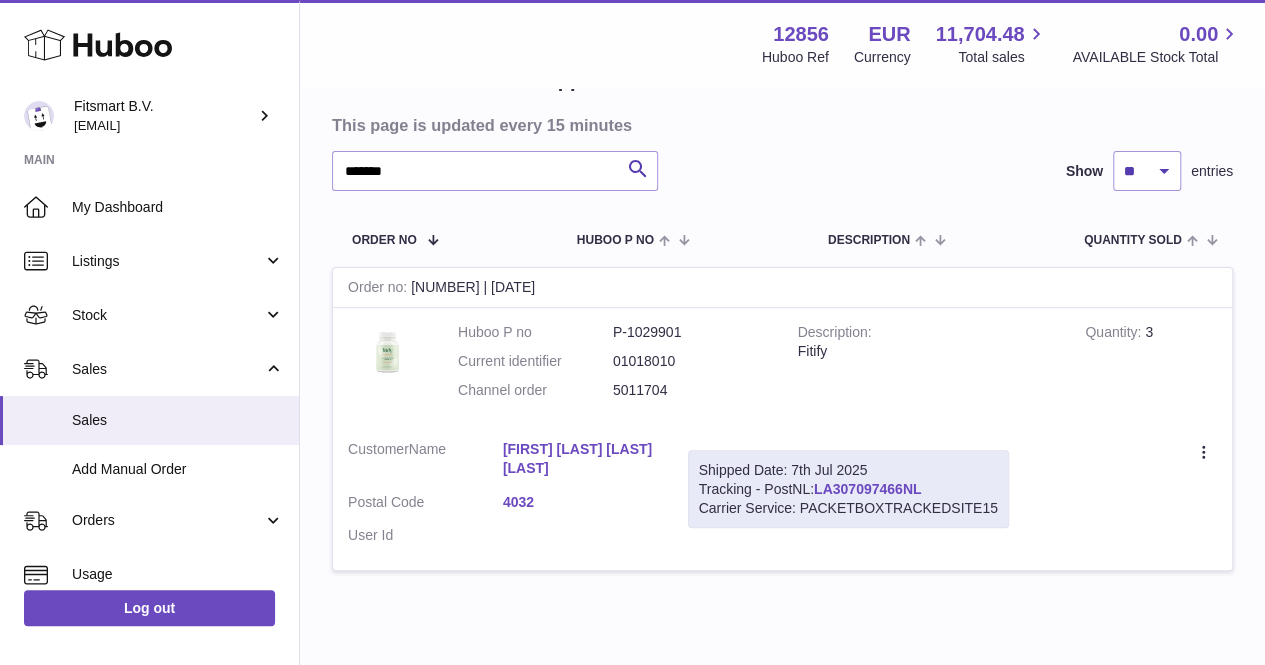 click on "LA307097466NL" at bounding box center [867, 489] 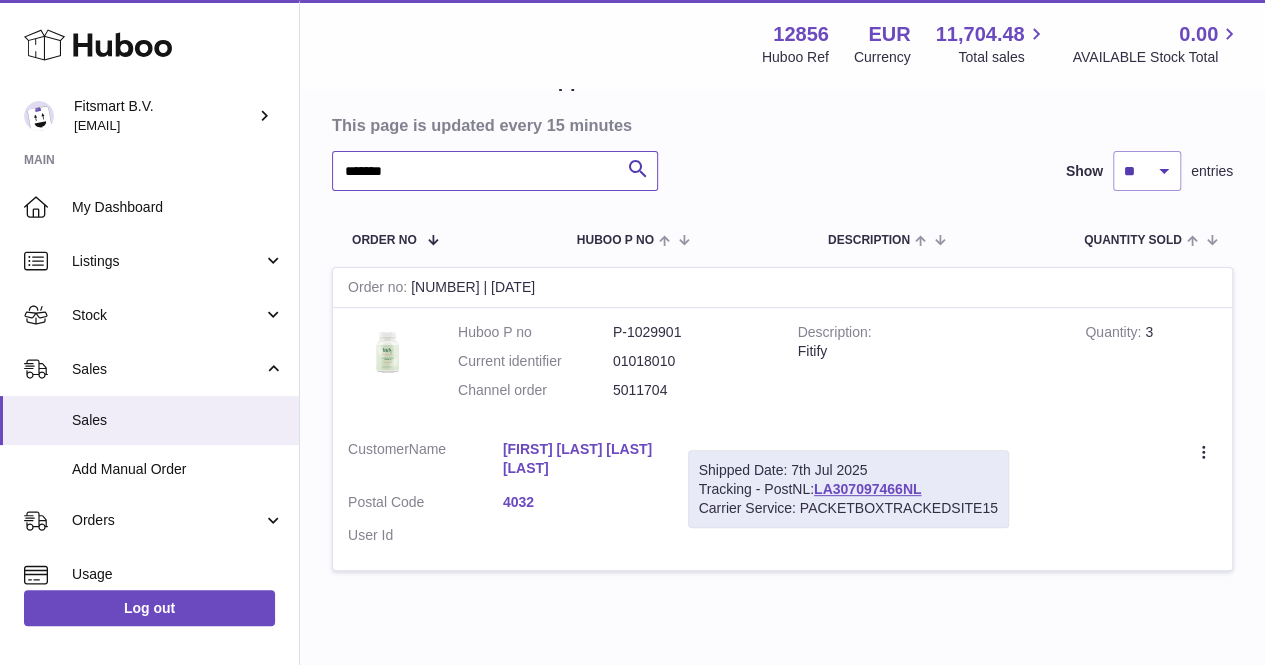 drag, startPoint x: 492, startPoint y: 176, endPoint x: 299, endPoint y: 187, distance: 193.31322 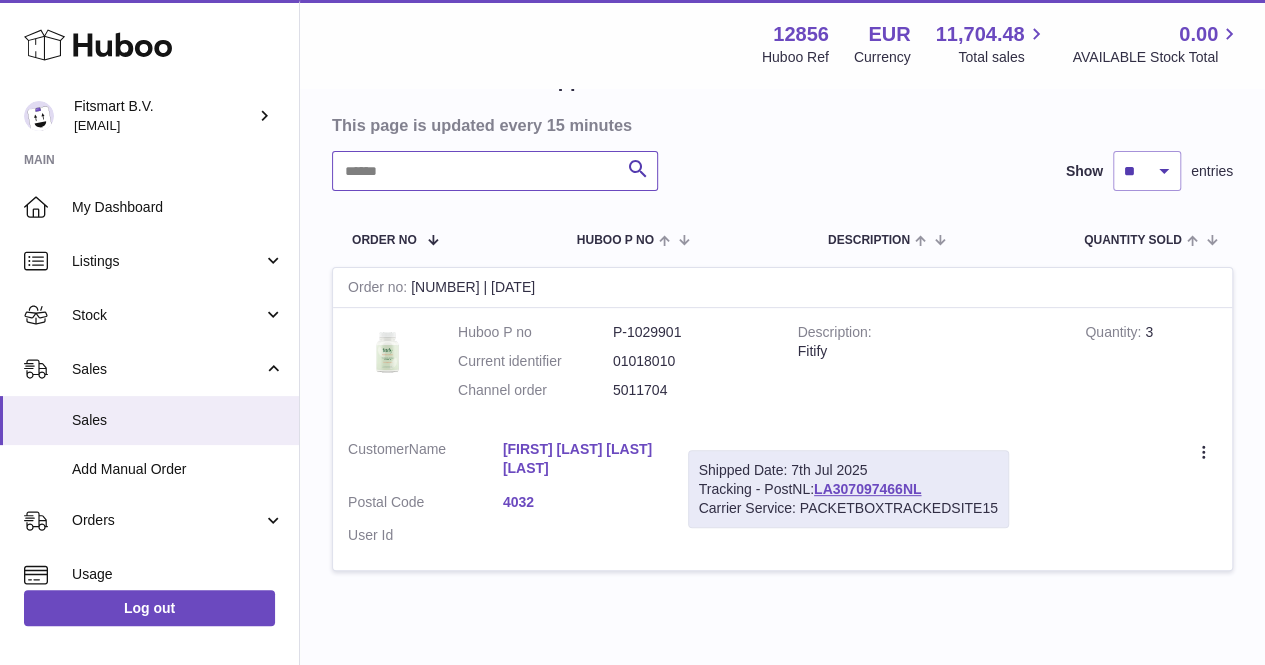 paste on "*******" 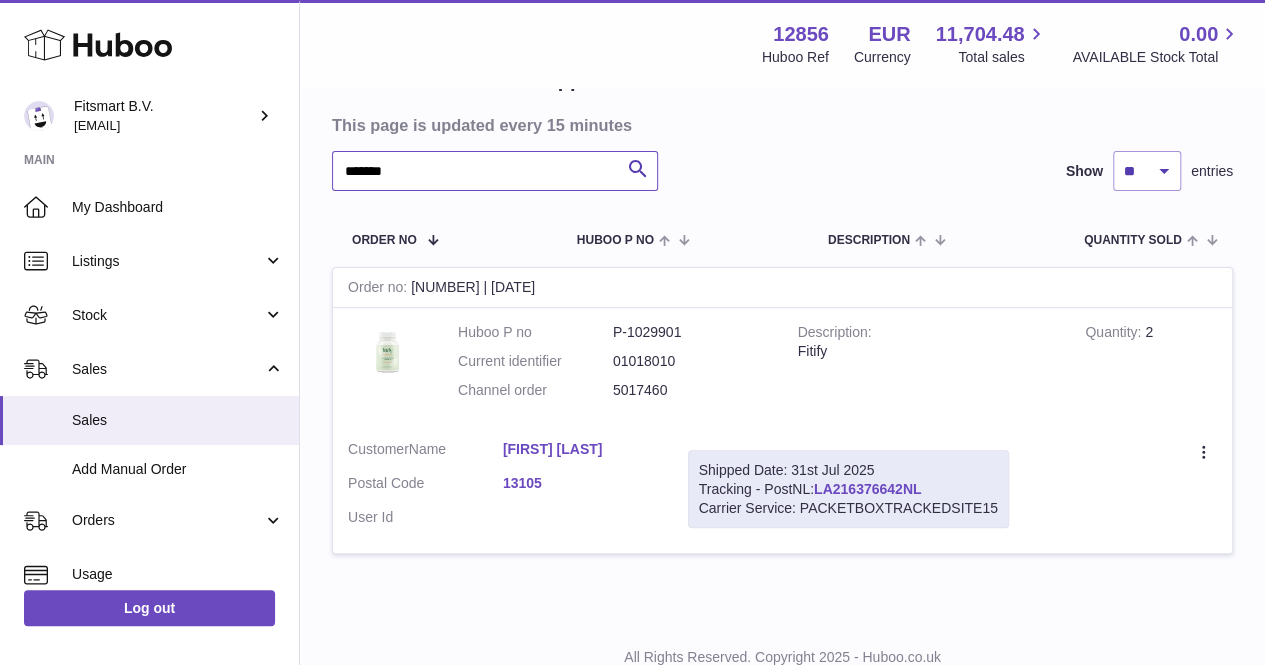 type on "*******" 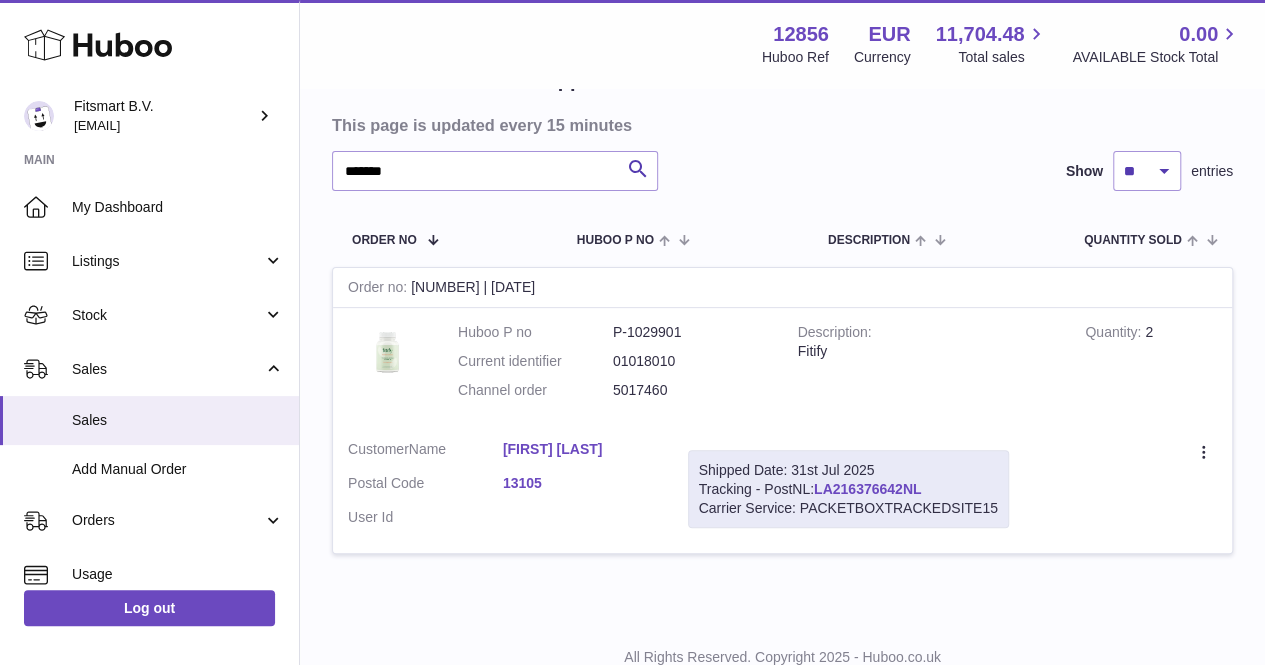 click on "LA216376642NL" at bounding box center (867, 489) 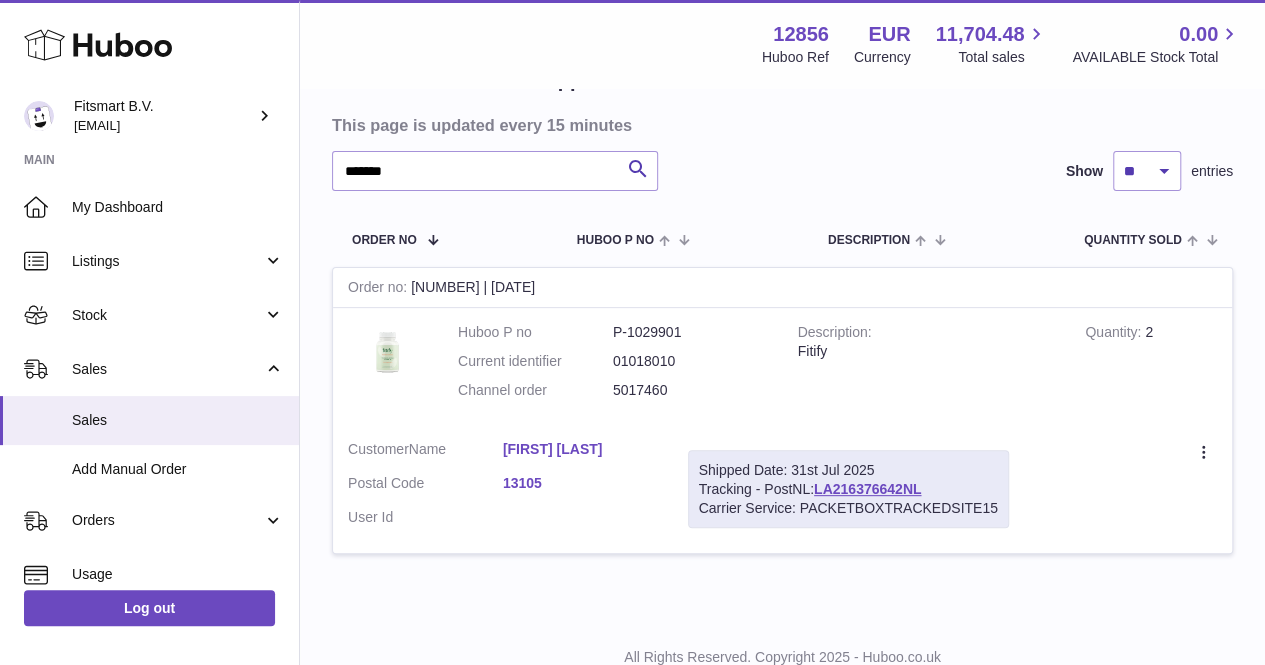scroll, scrollTop: 0, scrollLeft: 0, axis: both 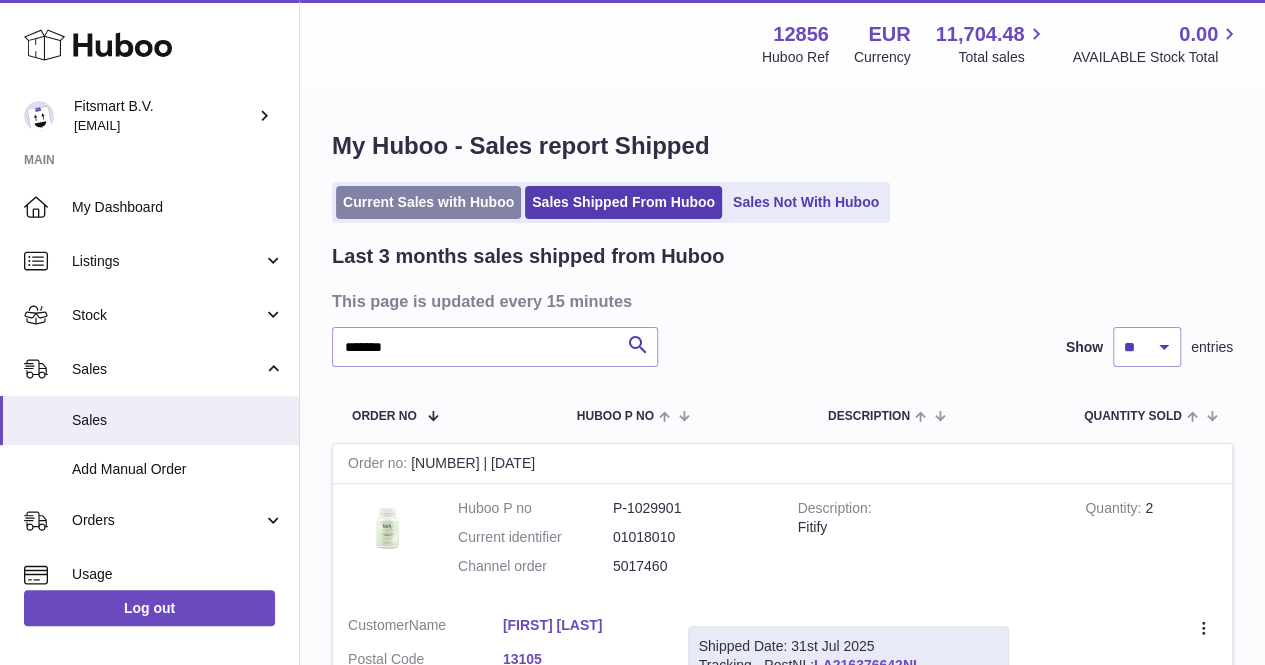 click on "Current Sales with Huboo" at bounding box center [428, 202] 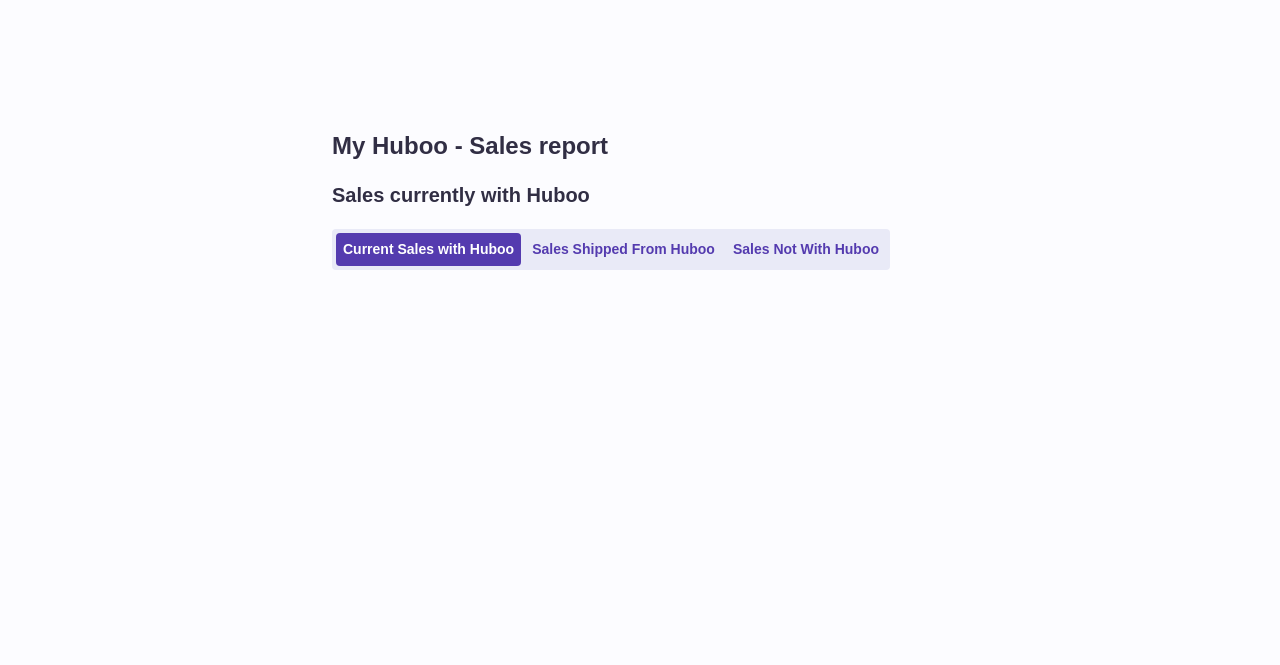 scroll, scrollTop: 0, scrollLeft: 0, axis: both 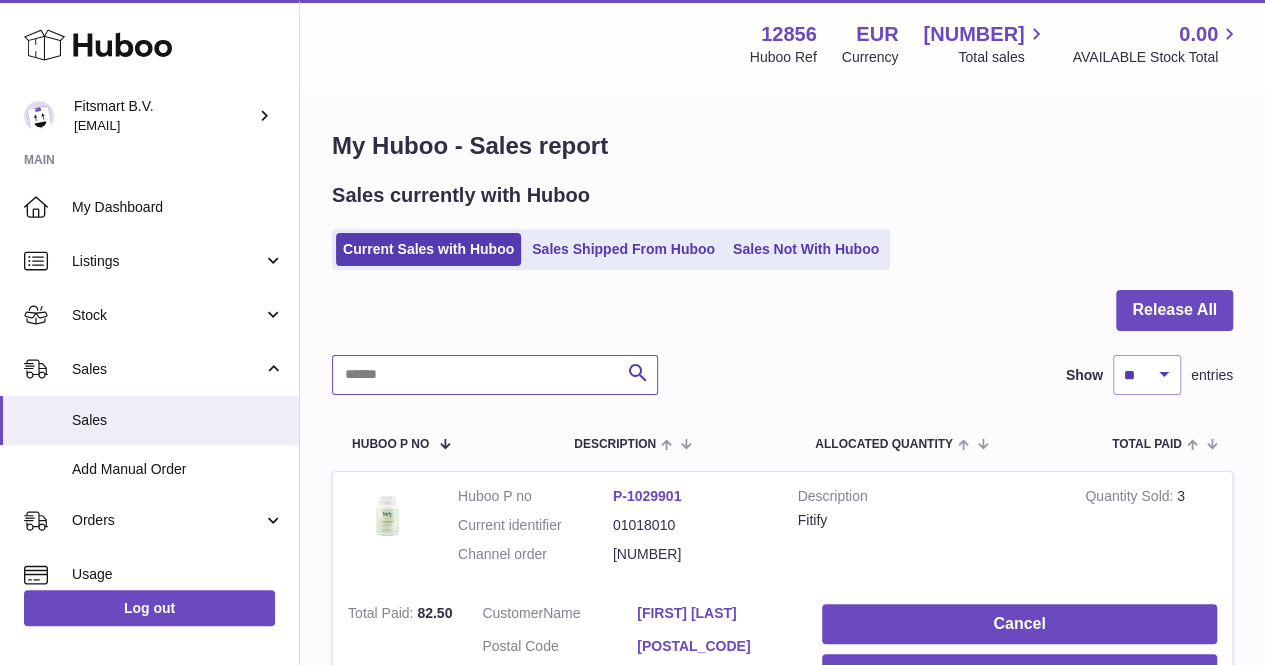 click at bounding box center [495, 375] 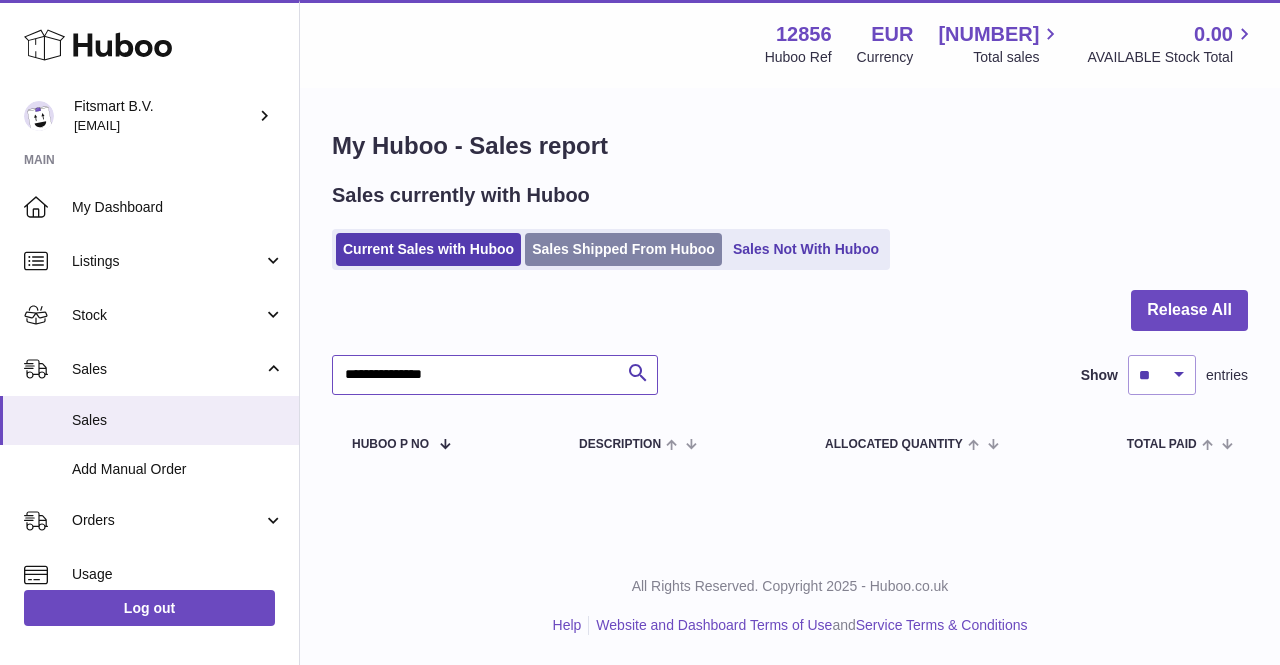 type on "**********" 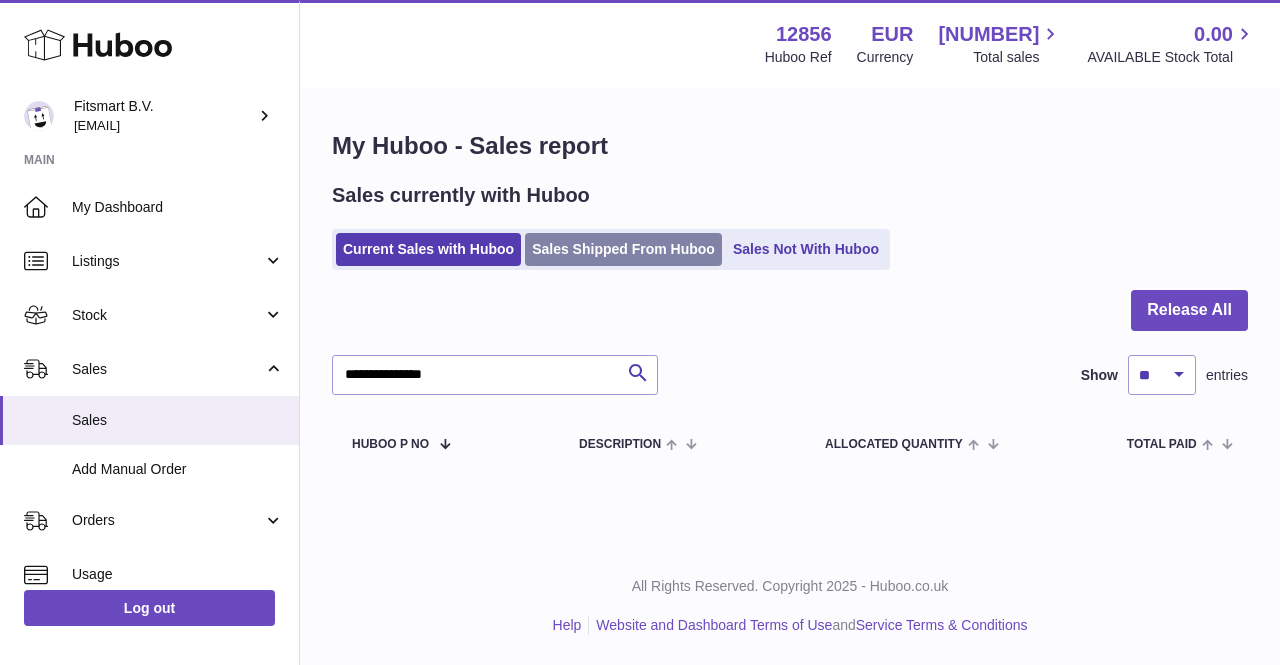 click on "Sales Shipped From Huboo" at bounding box center (623, 249) 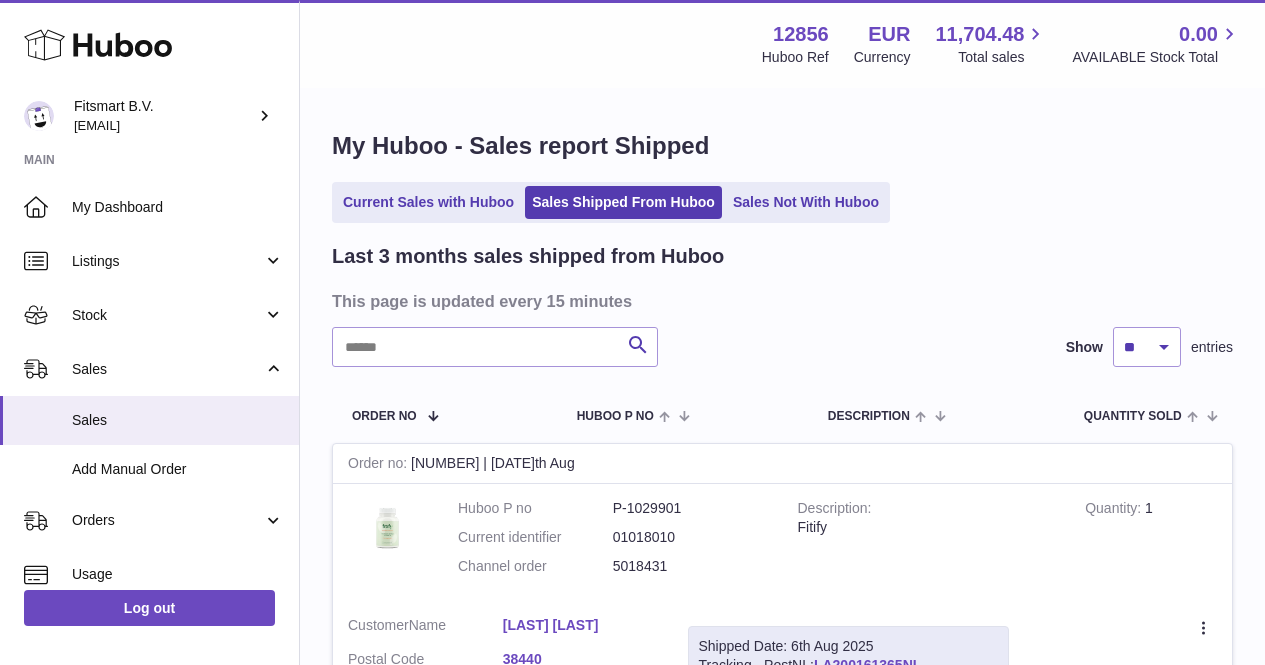scroll, scrollTop: 0, scrollLeft: 0, axis: both 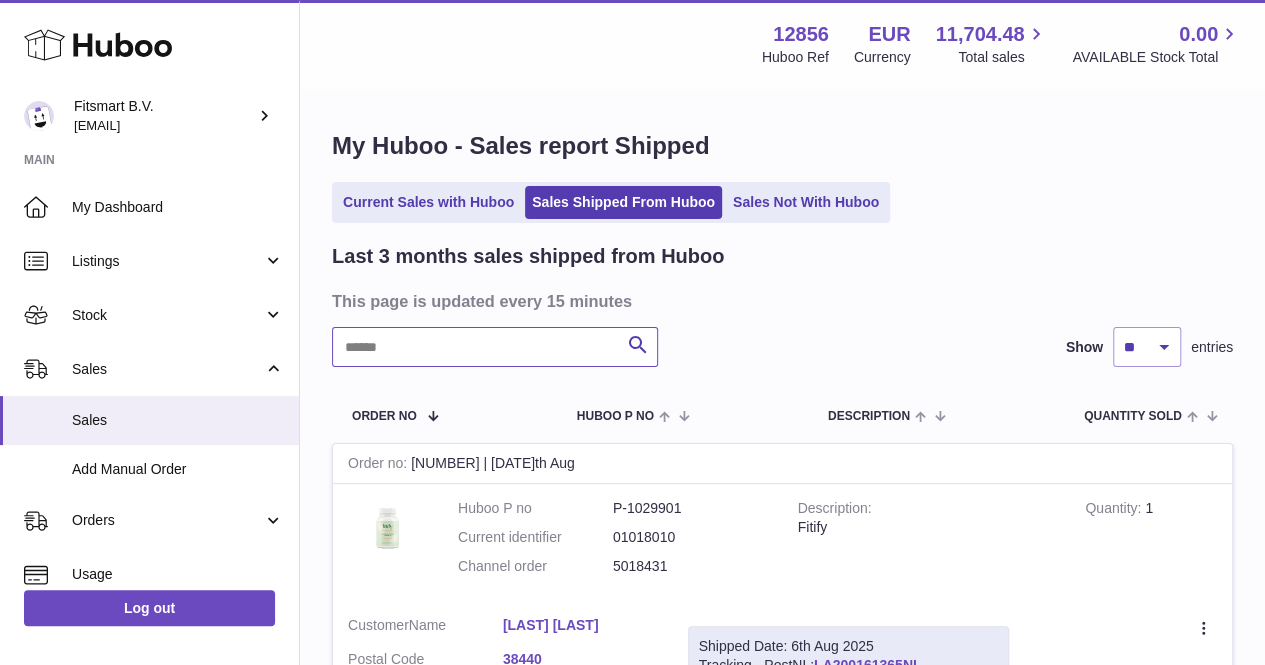 click at bounding box center (495, 347) 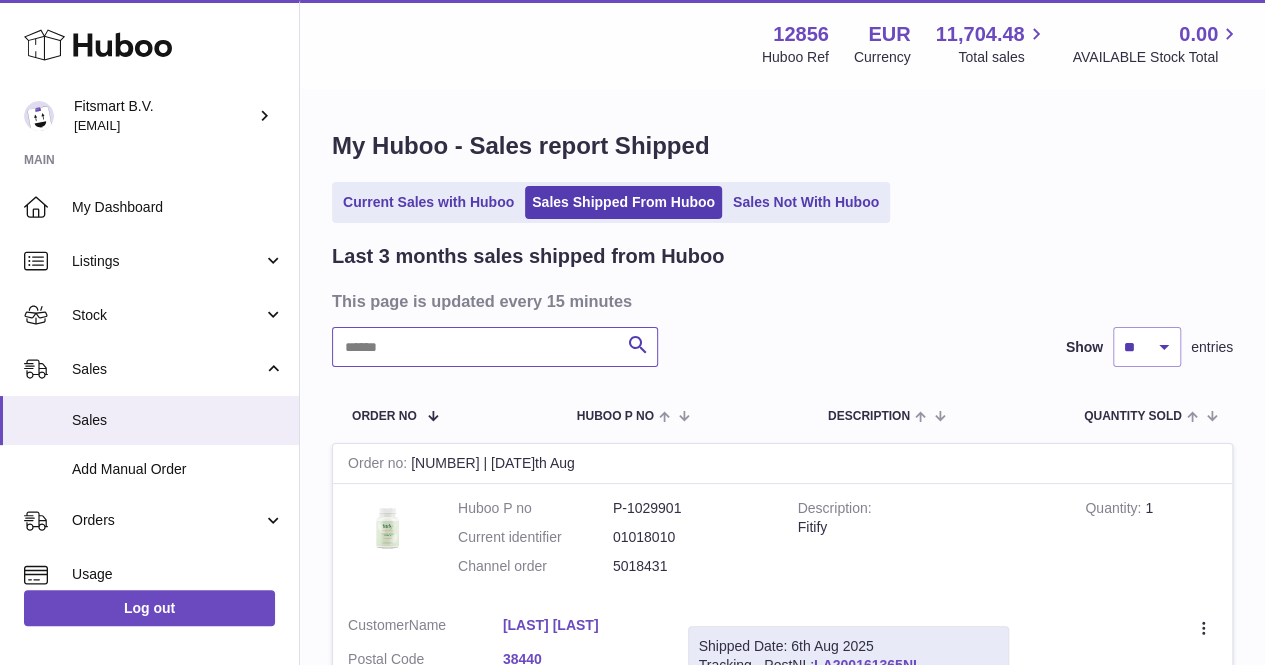 paste on "**********" 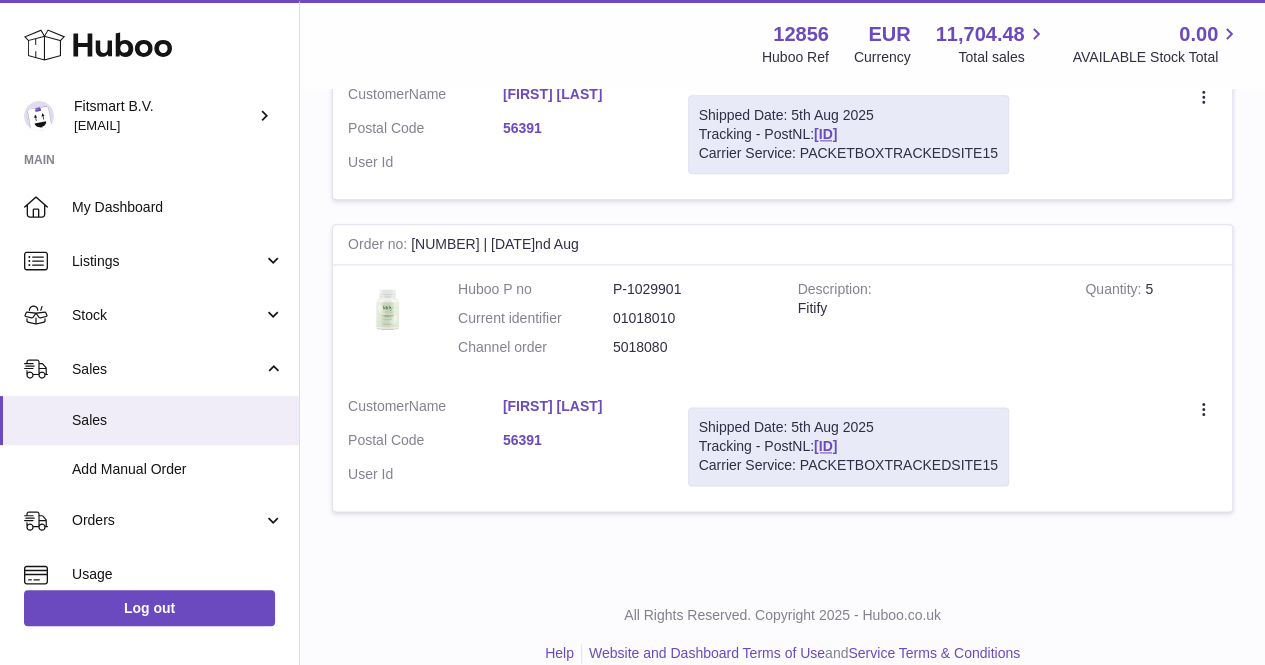 scroll, scrollTop: 1098, scrollLeft: 0, axis: vertical 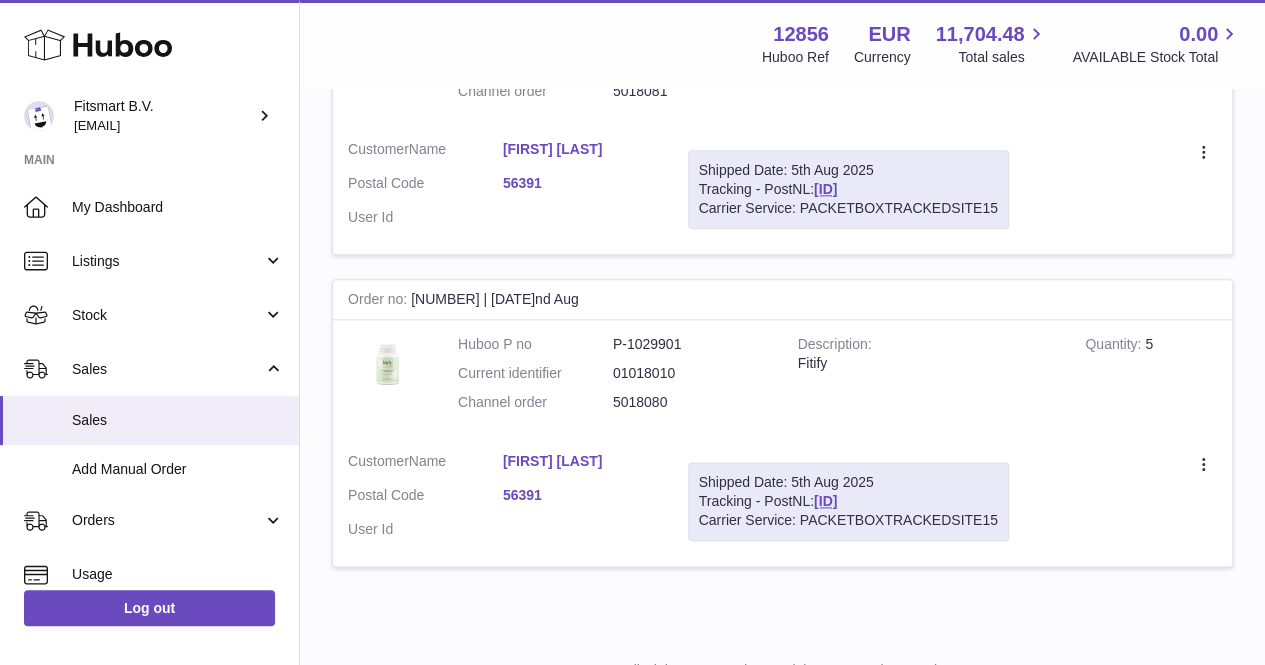type on "**********" 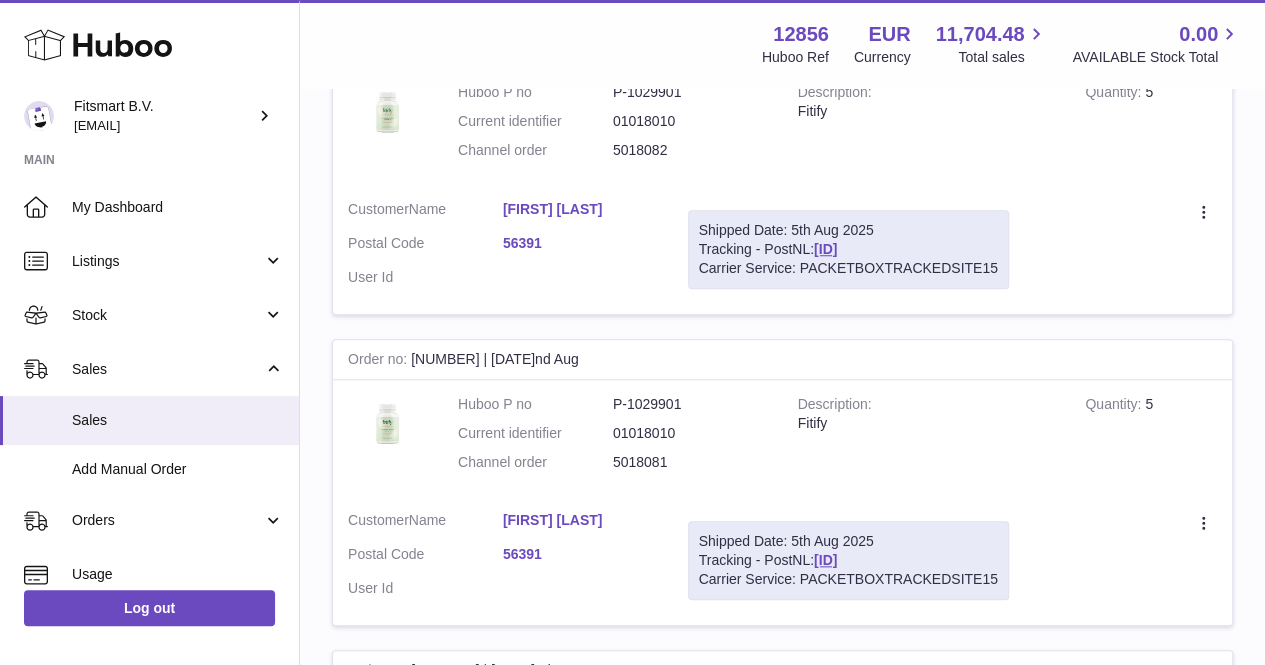 scroll, scrollTop: 725, scrollLeft: 0, axis: vertical 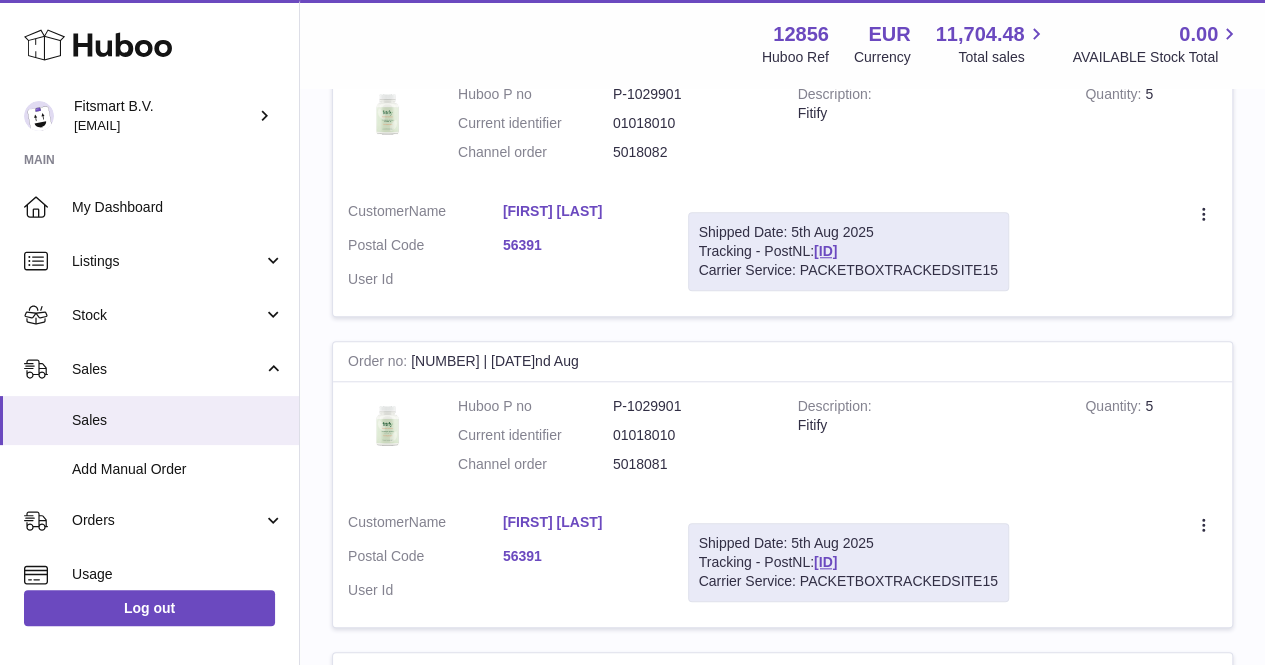 drag, startPoint x: 694, startPoint y: 475, endPoint x: 602, endPoint y: 475, distance: 92 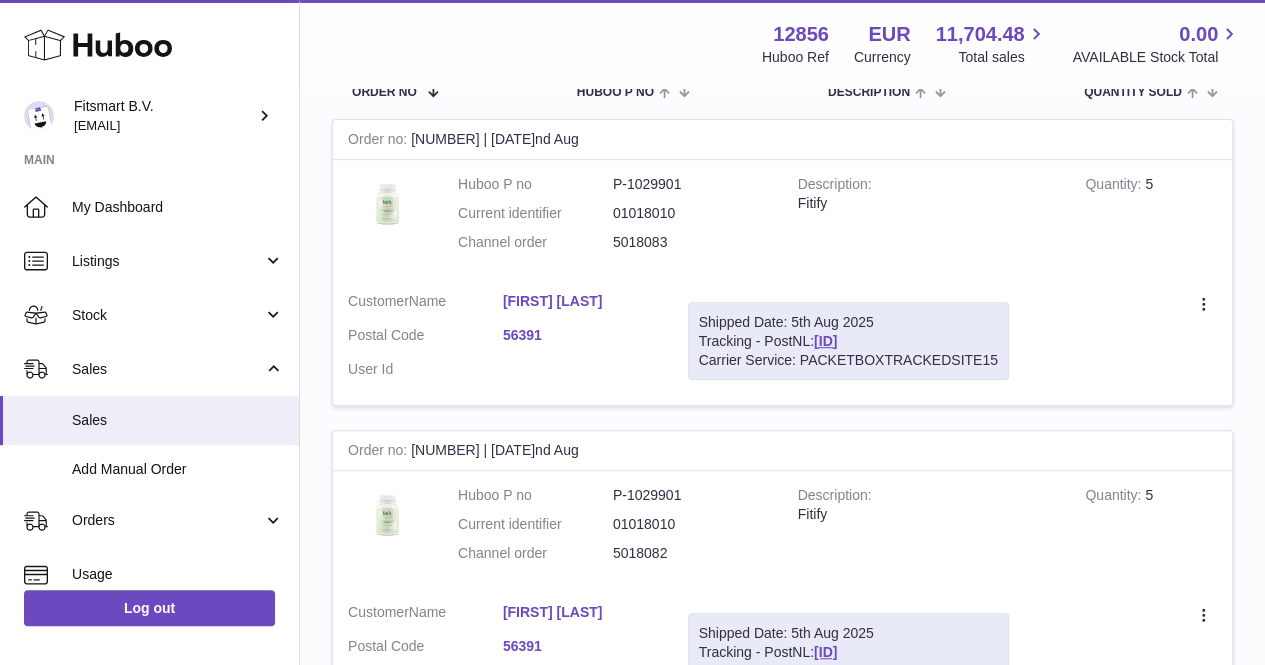 scroll, scrollTop: 225, scrollLeft: 0, axis: vertical 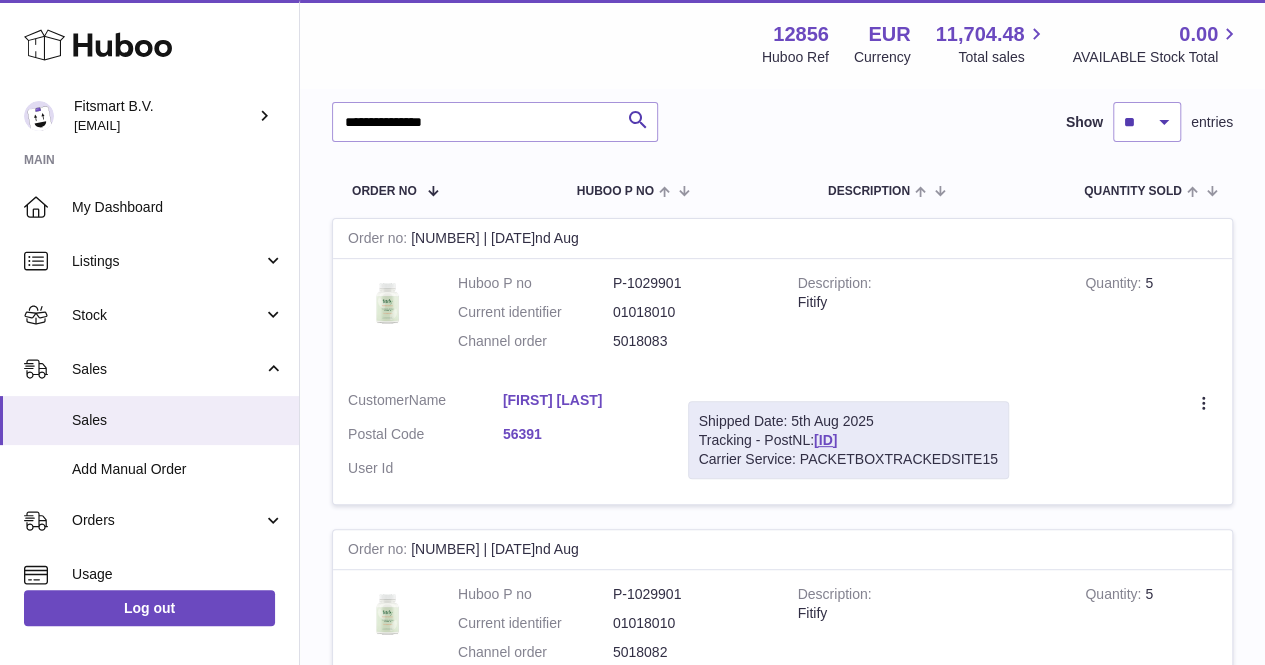 drag, startPoint x: 698, startPoint y: 341, endPoint x: 580, endPoint y: 353, distance: 118.6086 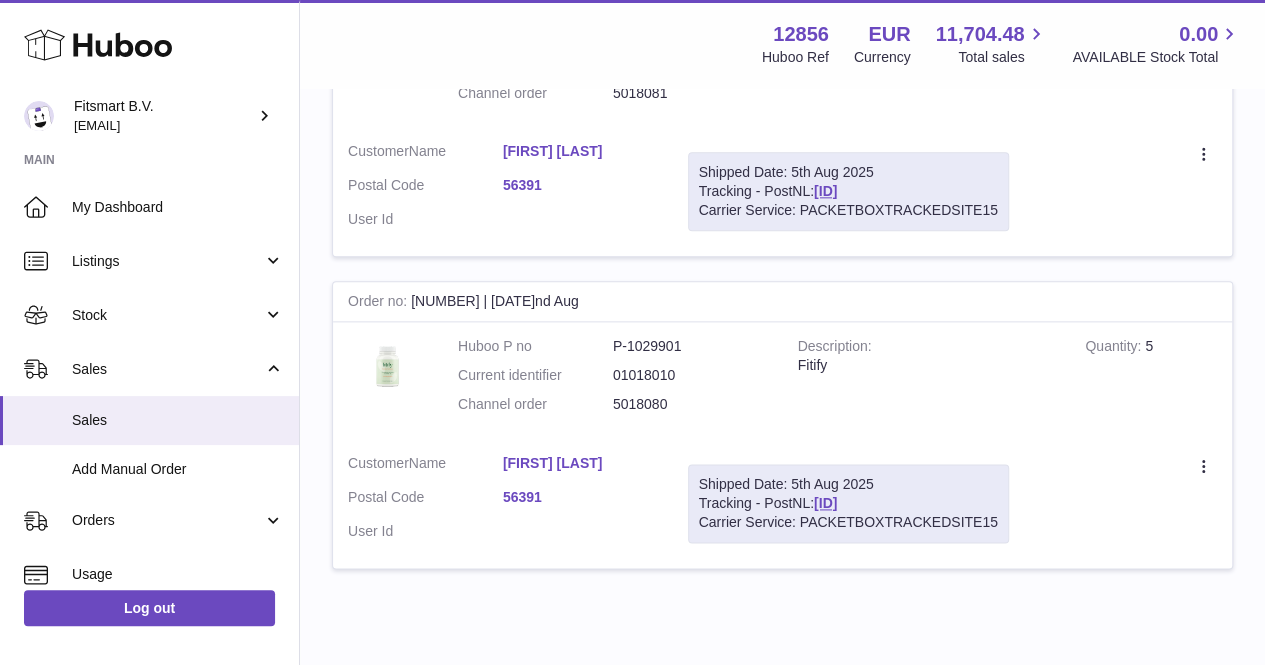scroll, scrollTop: 1106, scrollLeft: 0, axis: vertical 